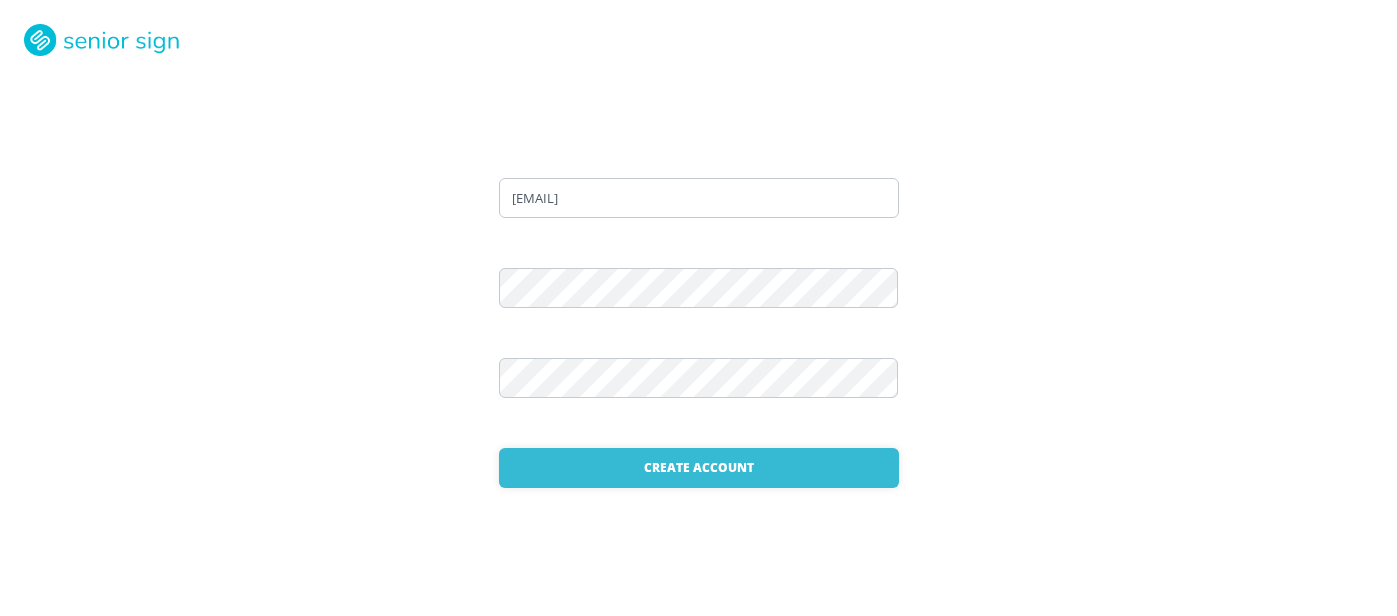 scroll, scrollTop: 0, scrollLeft: 0, axis: both 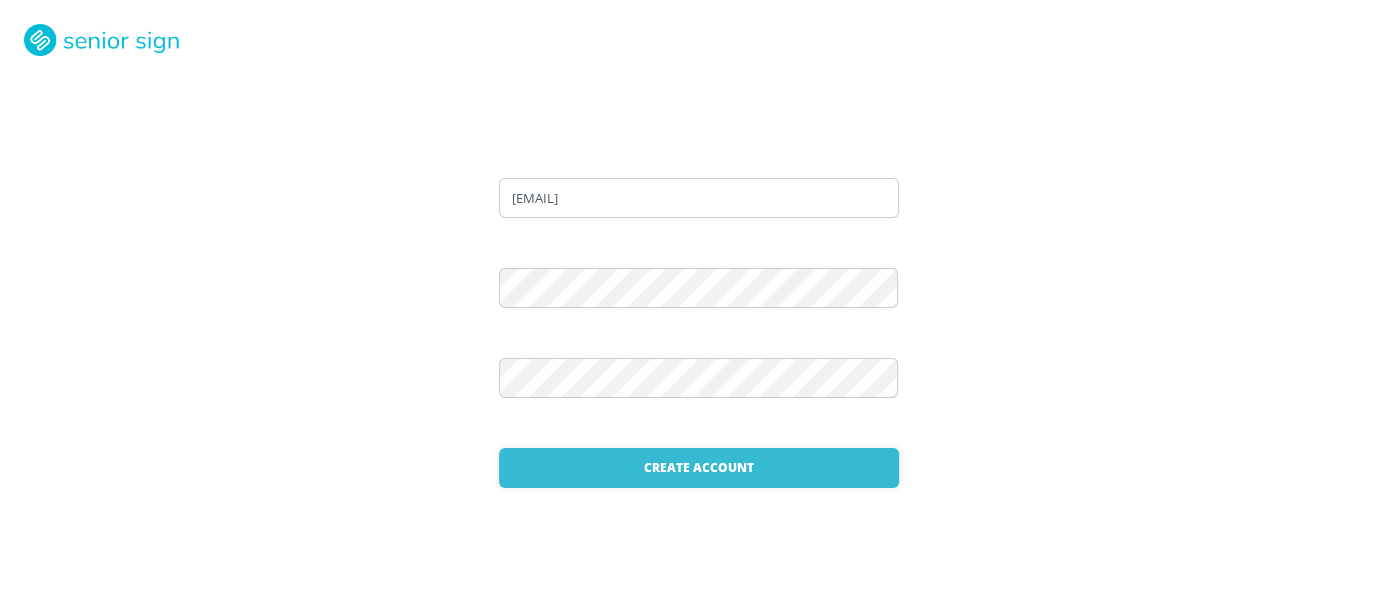 click on "Login here" at bounding box center (774, 529) 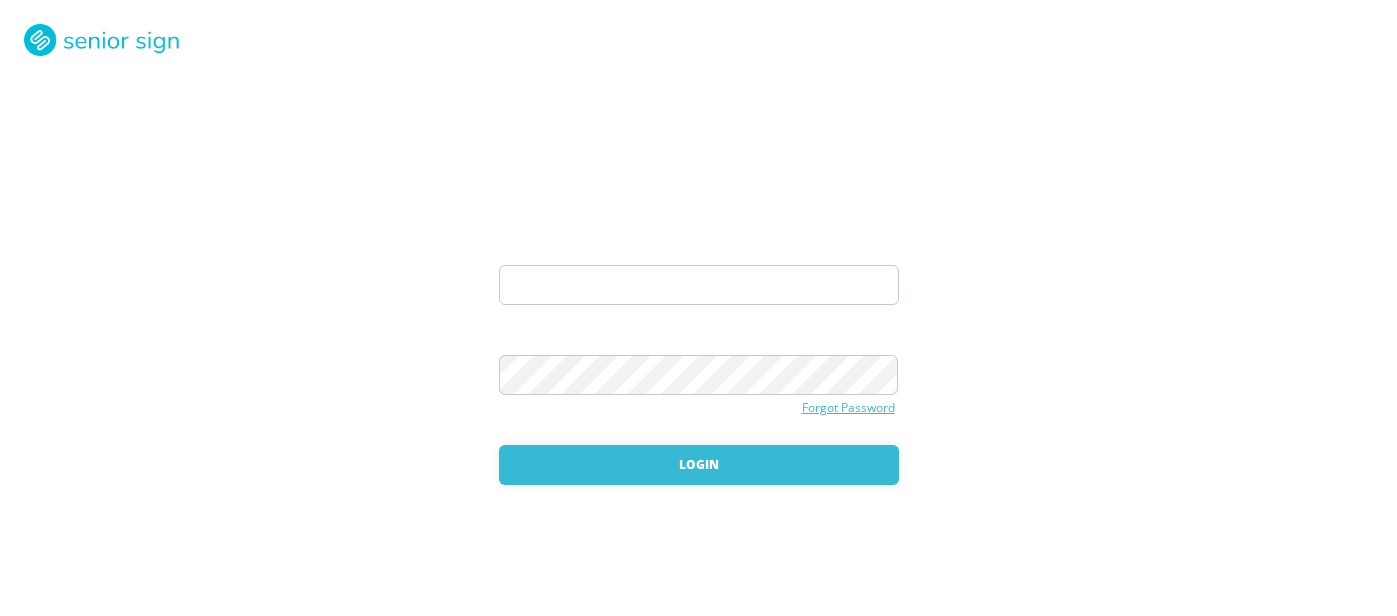 scroll, scrollTop: 0, scrollLeft: 0, axis: both 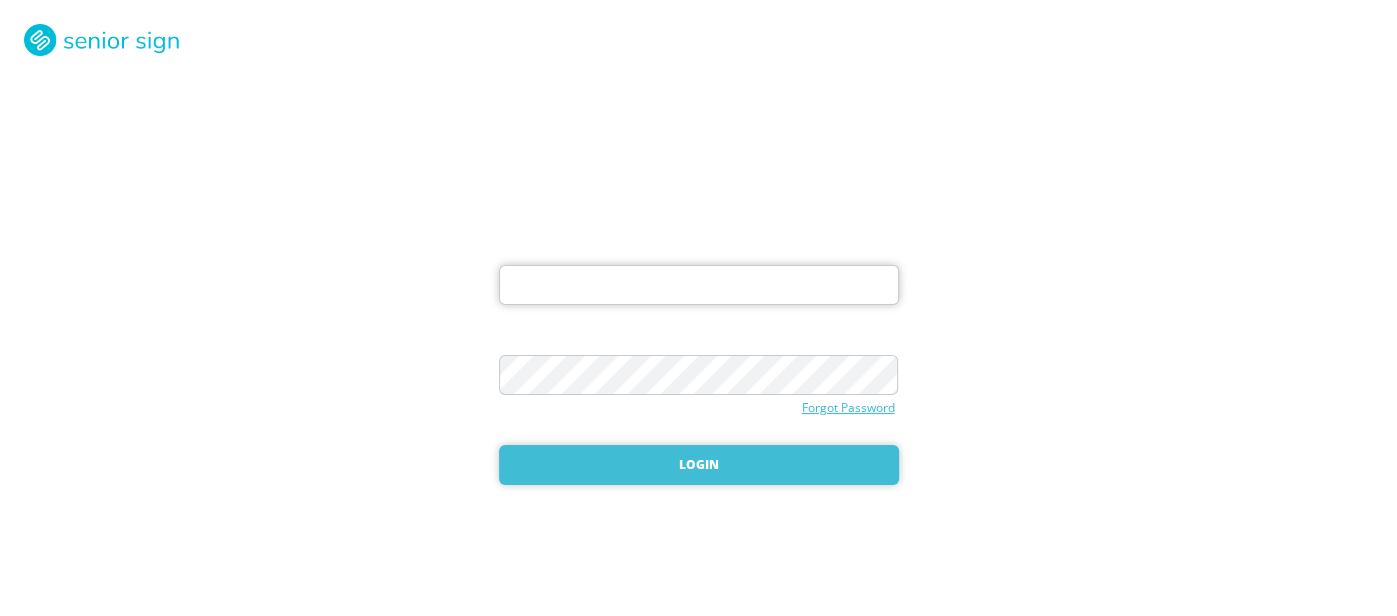 type on "[EMAIL]" 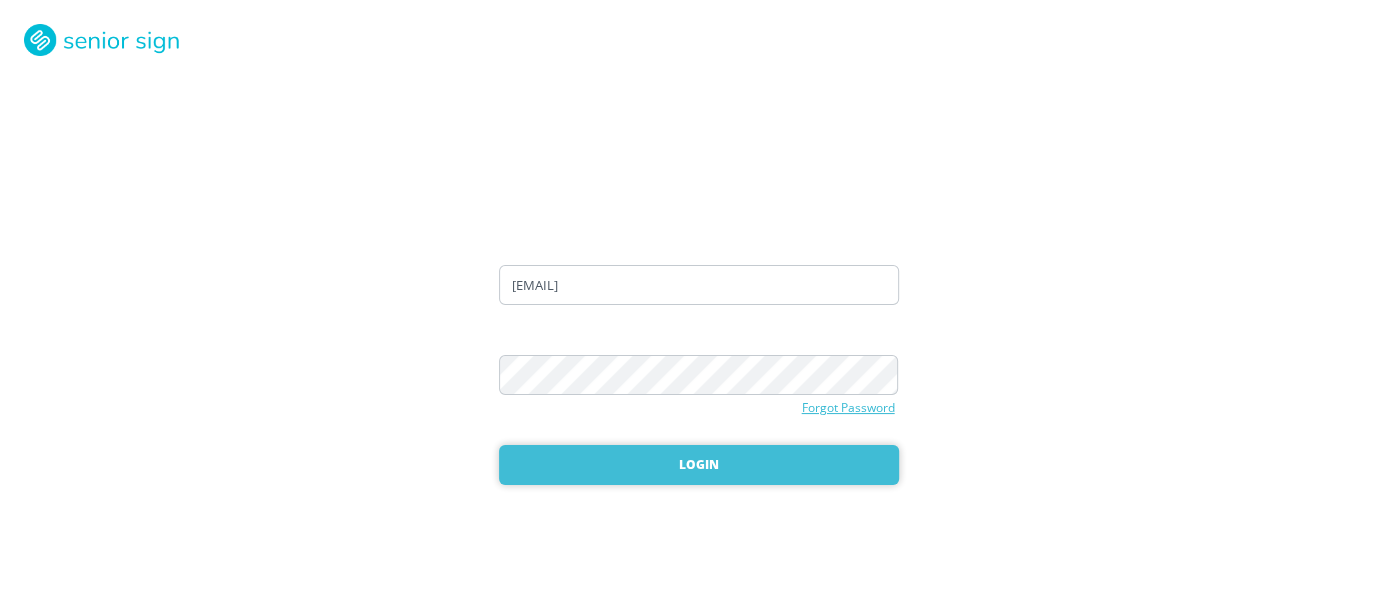 click on "Login" at bounding box center [699, 465] 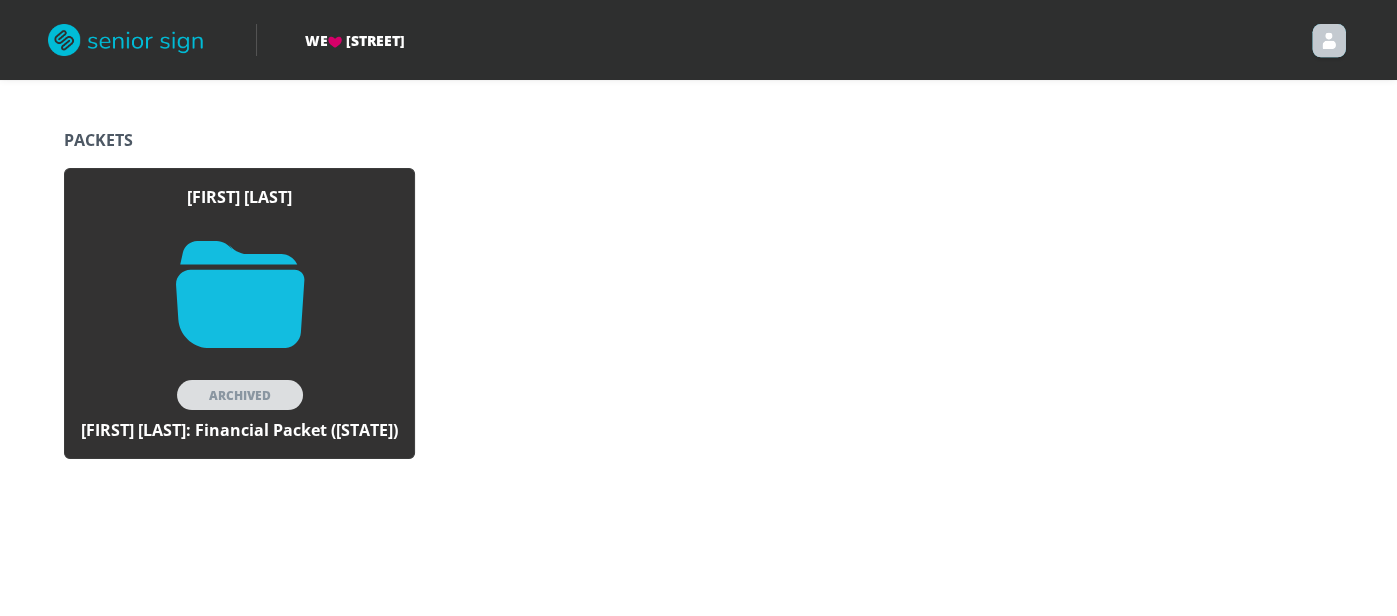 click on "Archived" at bounding box center [240, 395] 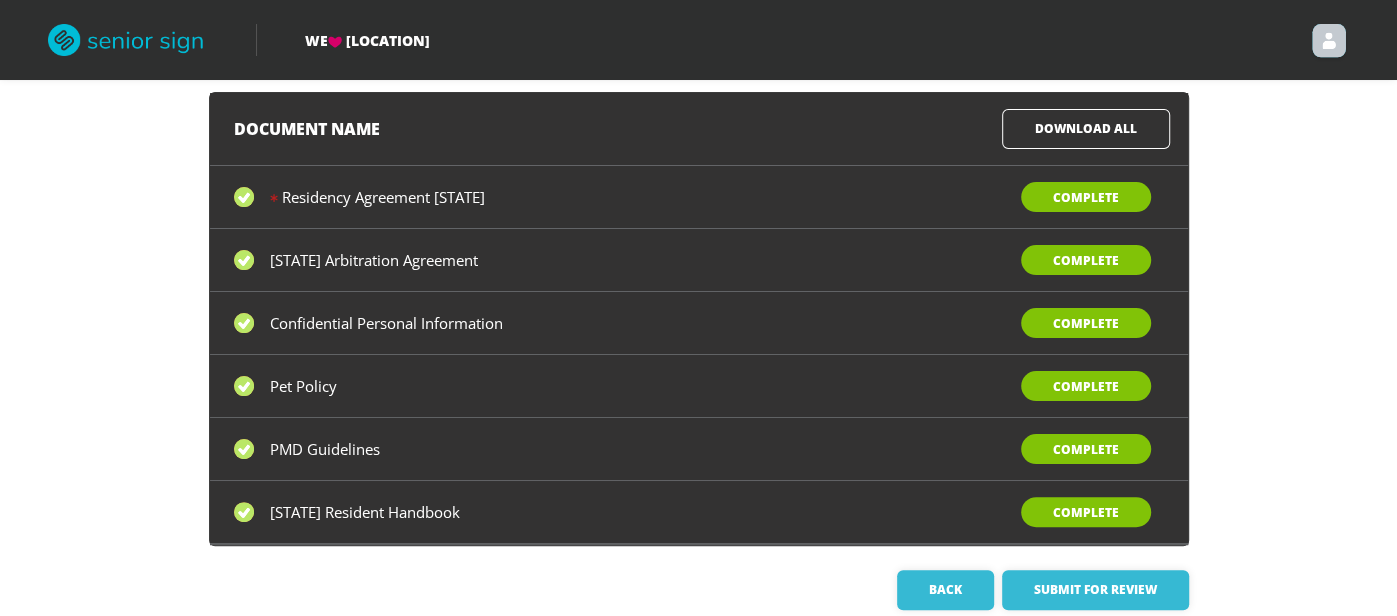 scroll, scrollTop: 149, scrollLeft: 0, axis: vertical 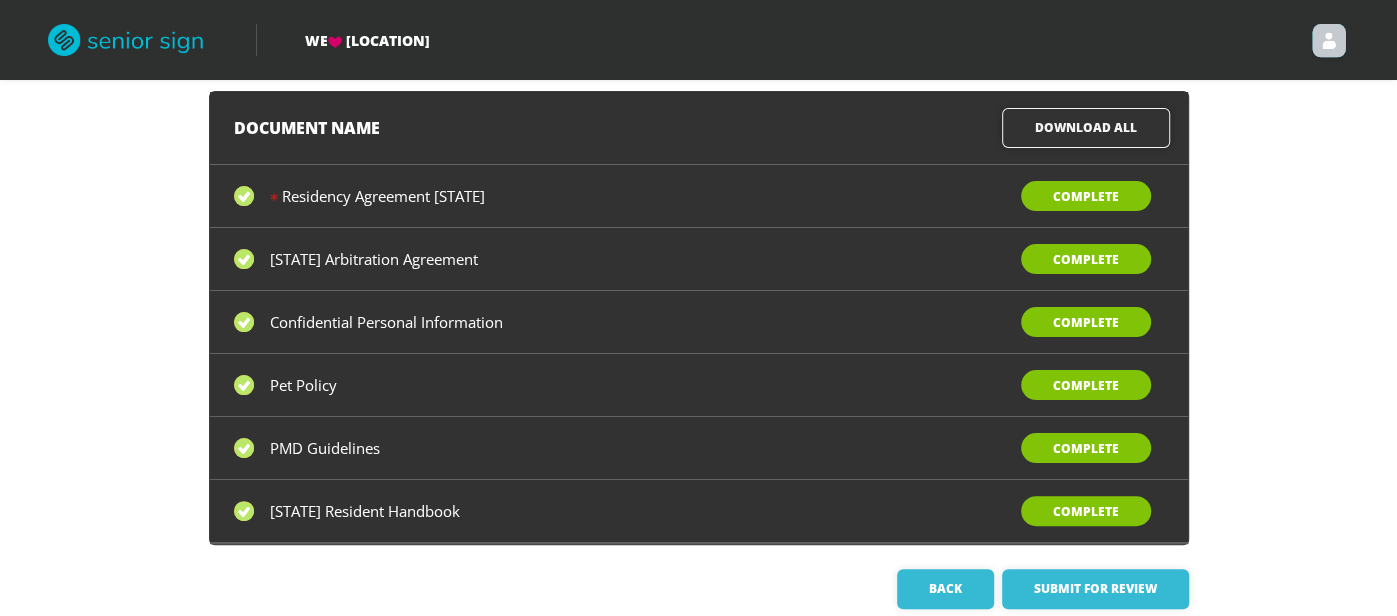click on "Download All" at bounding box center (1086, 128) 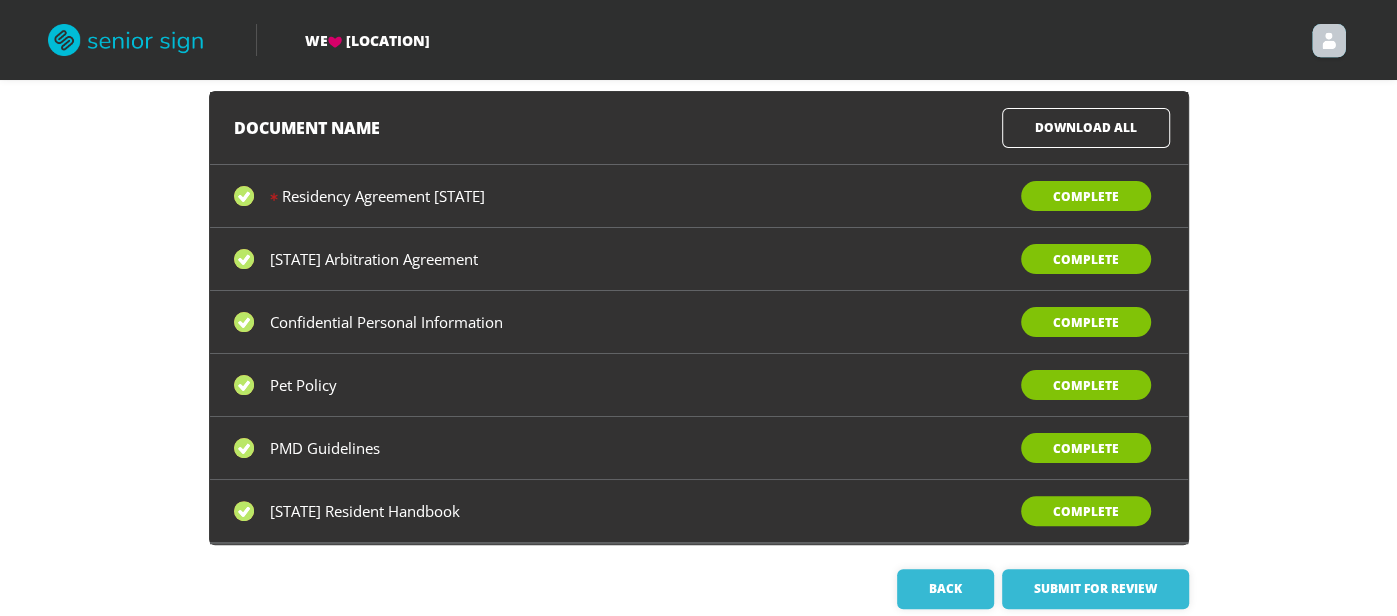 click at bounding box center [1329, 44] 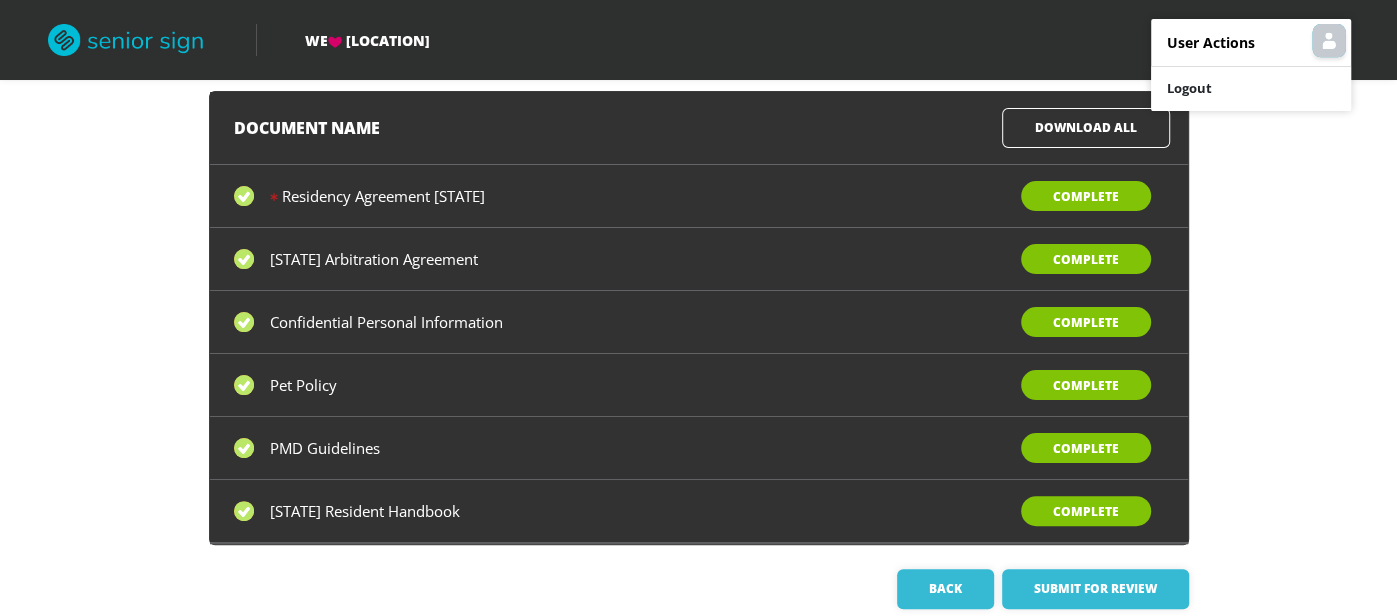 click on "User Actions" at bounding box center [1251, 43] 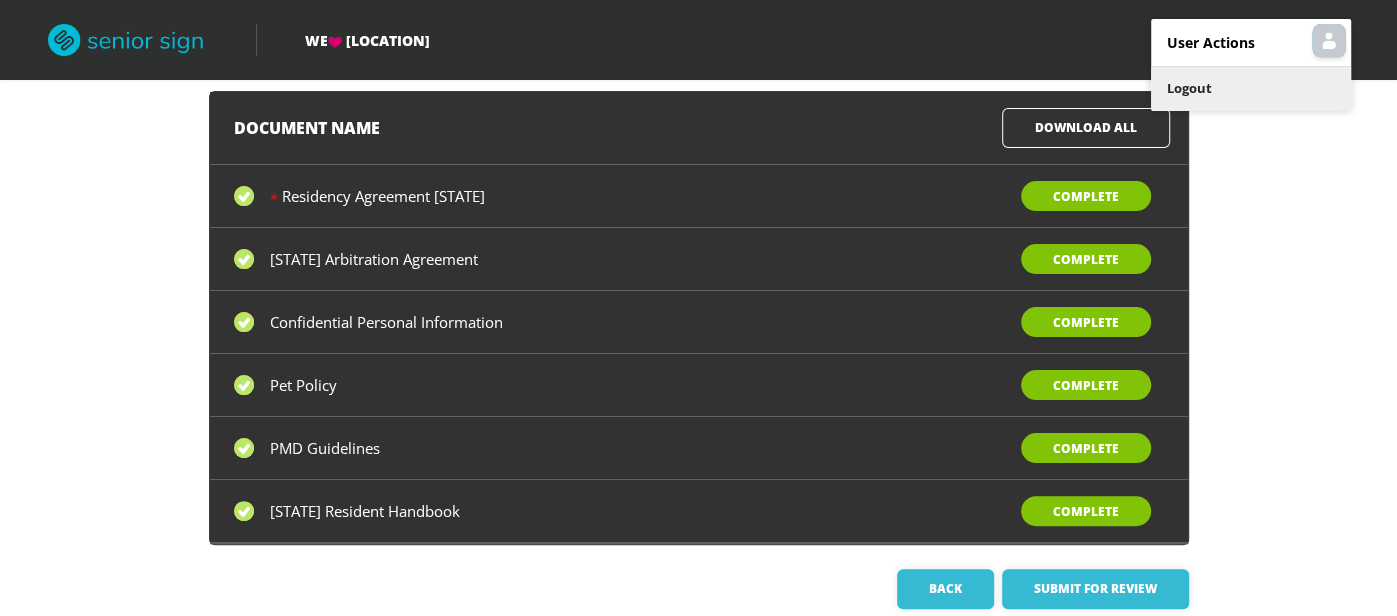 click on "Logout" at bounding box center (1251, 89) 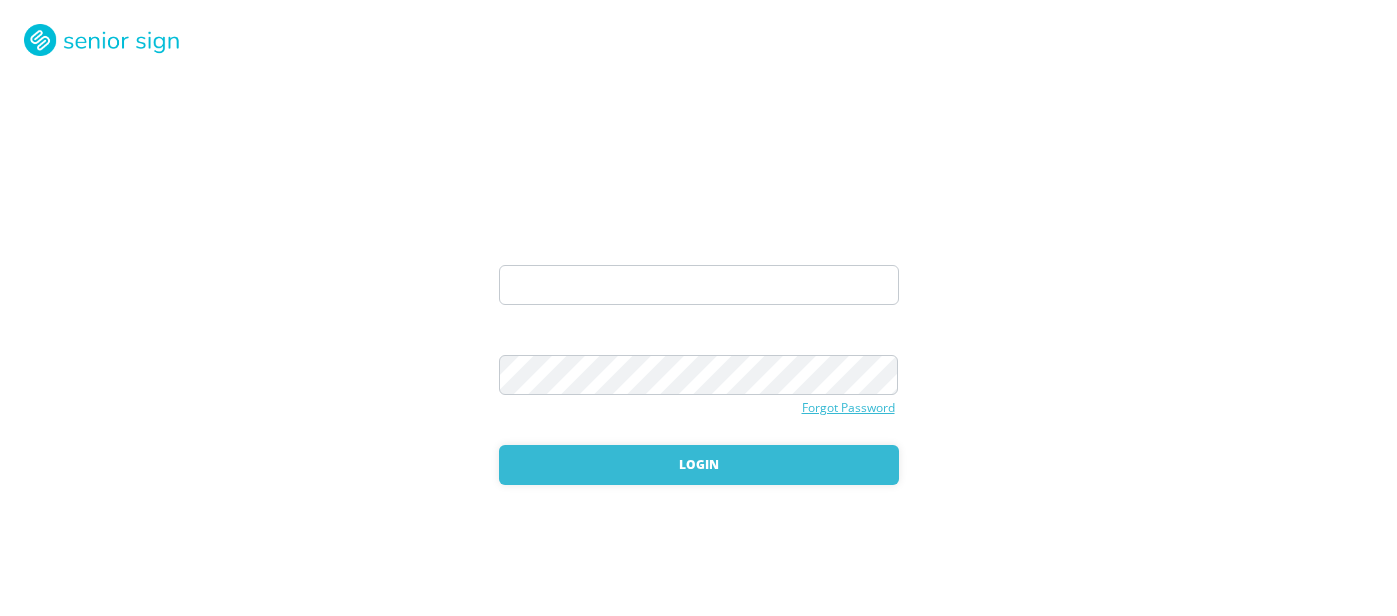 scroll, scrollTop: 0, scrollLeft: 0, axis: both 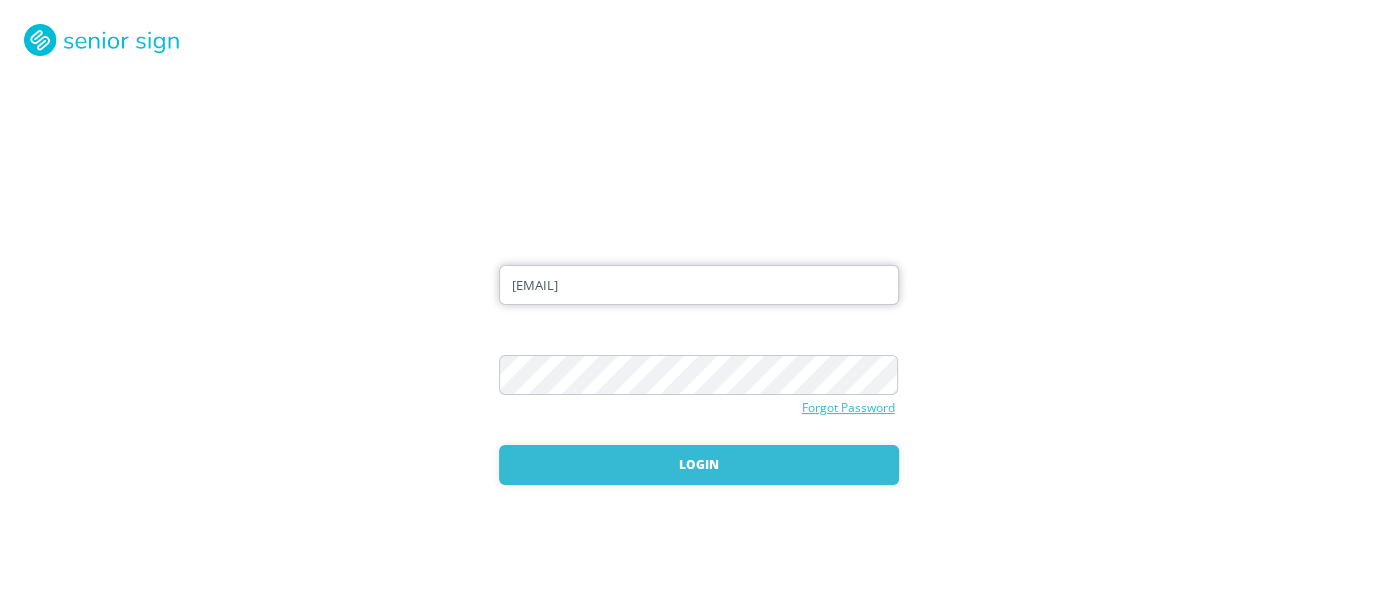 drag, startPoint x: 657, startPoint y: 280, endPoint x: 494, endPoint y: 255, distance: 164.90604 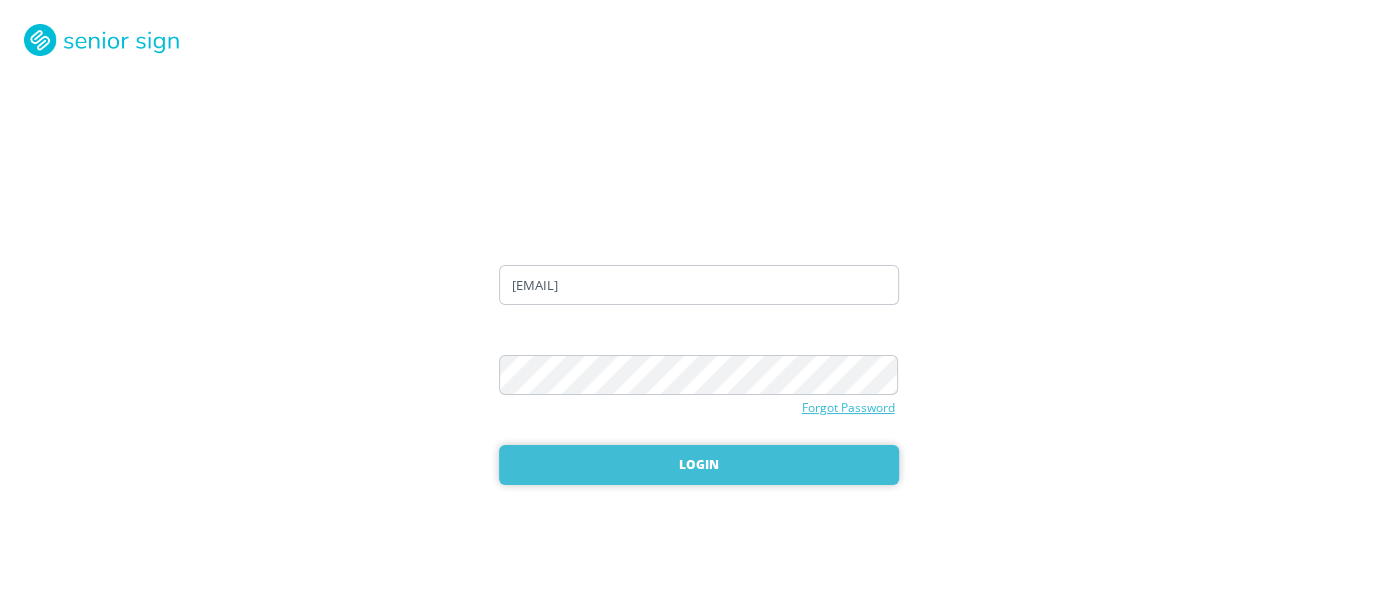 click on "Login" at bounding box center [699, 465] 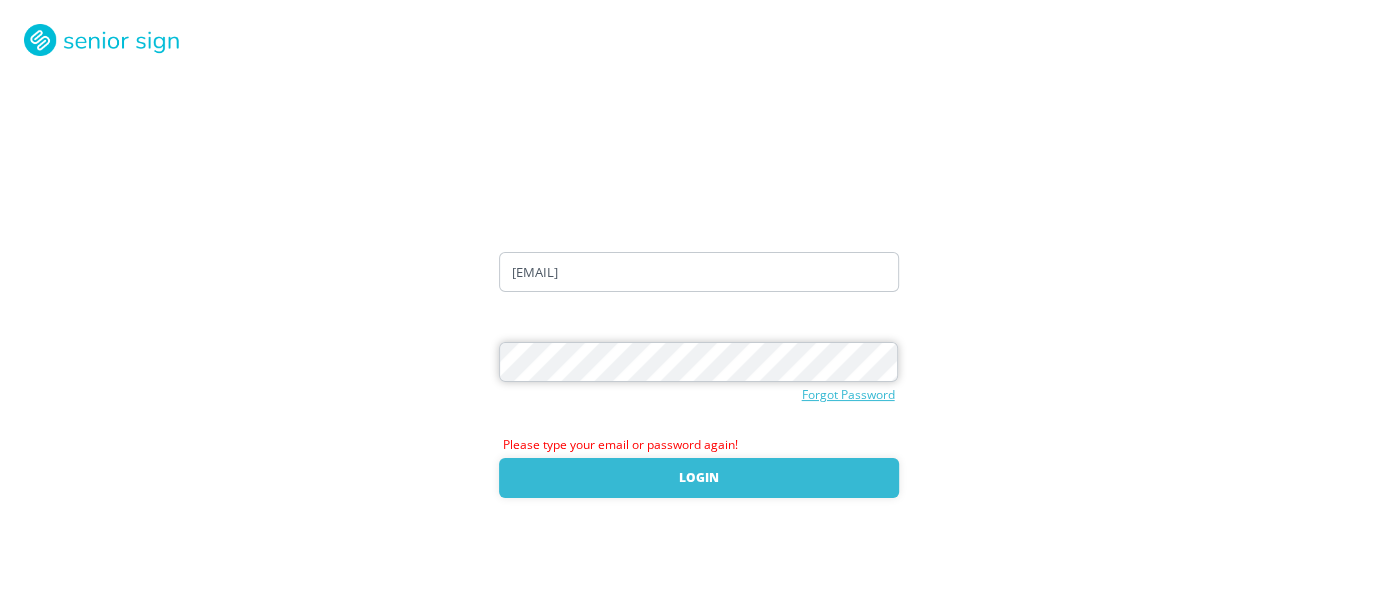 click on "LOGIN Welcome back! It's good to see you again. rgavcpa@cox.net Email Address Password Forgot Password Please type your email or password again! Login" at bounding box center [698, 308] 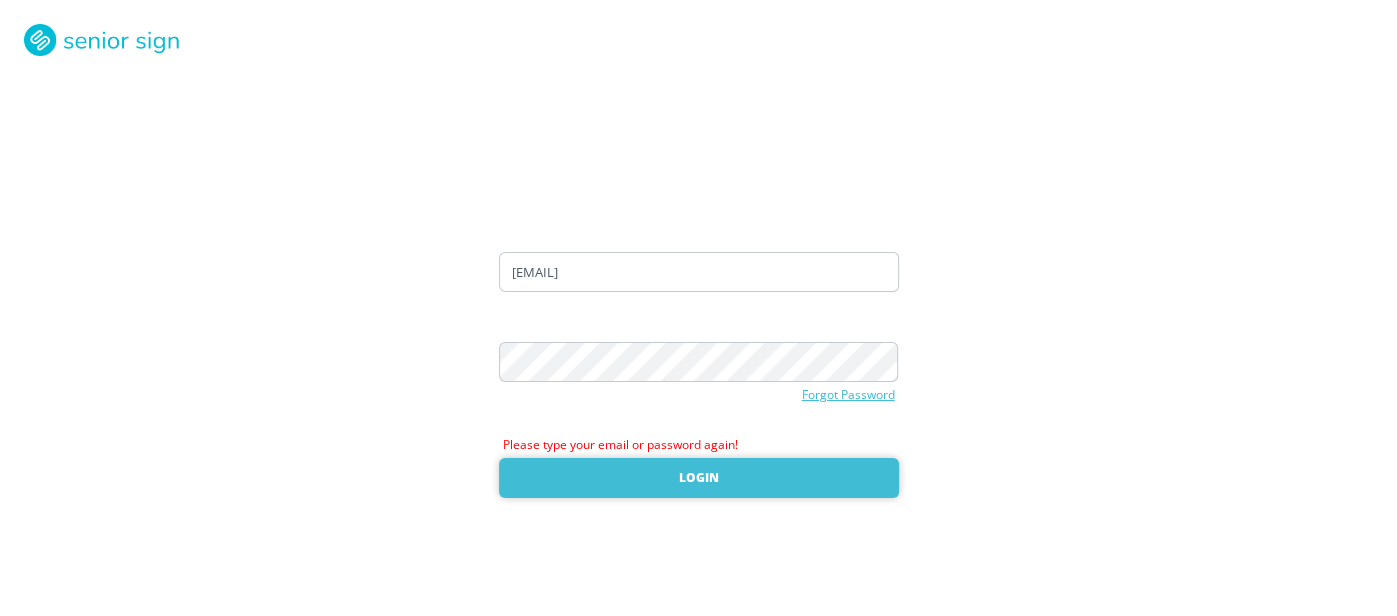 click on "Login" at bounding box center [699, 478] 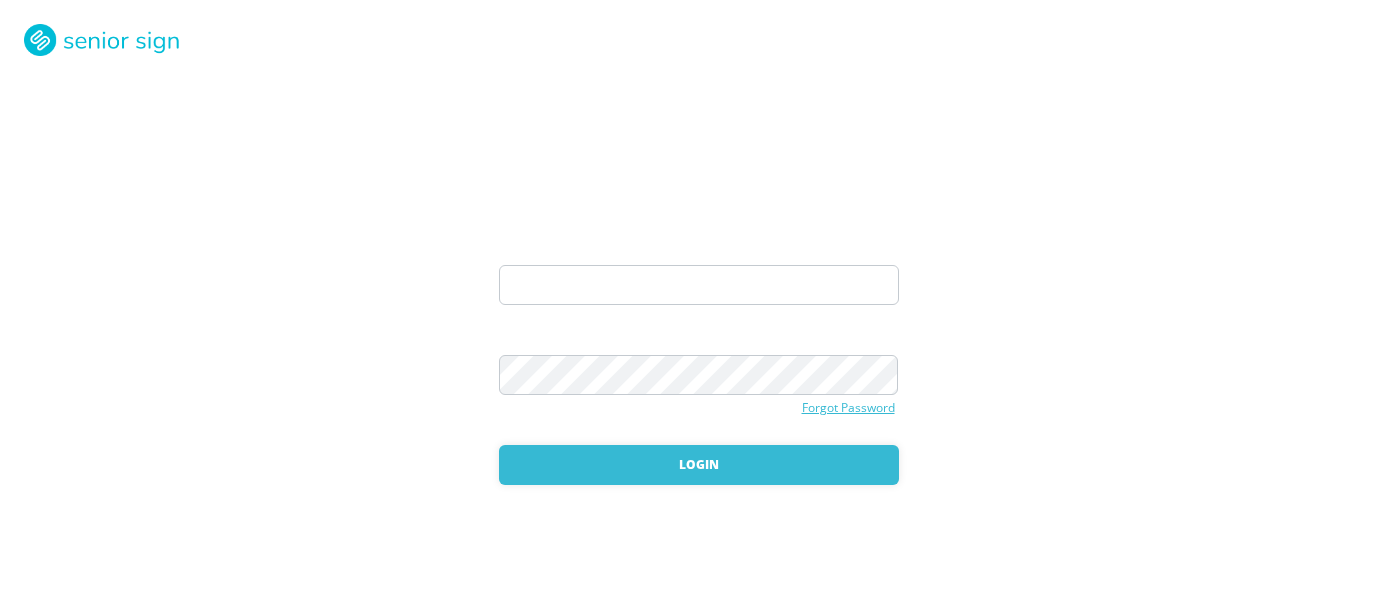 scroll, scrollTop: 0, scrollLeft: 0, axis: both 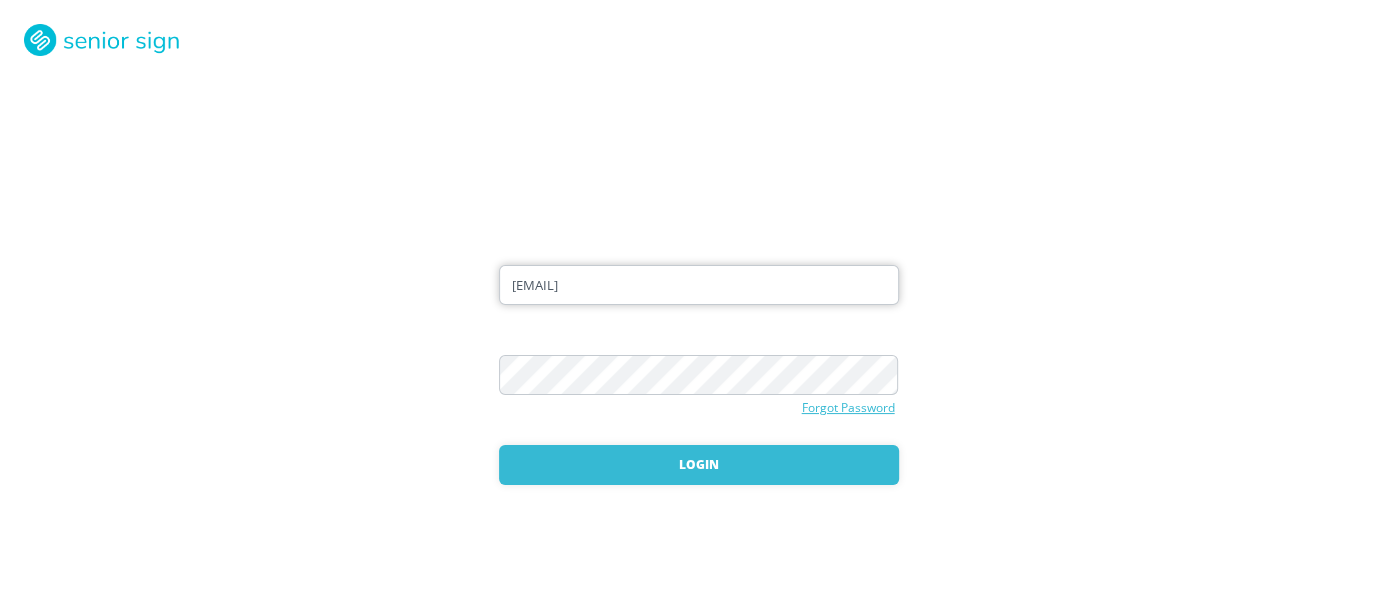 drag, startPoint x: 658, startPoint y: 289, endPoint x: 430, endPoint y: 256, distance: 230.37578 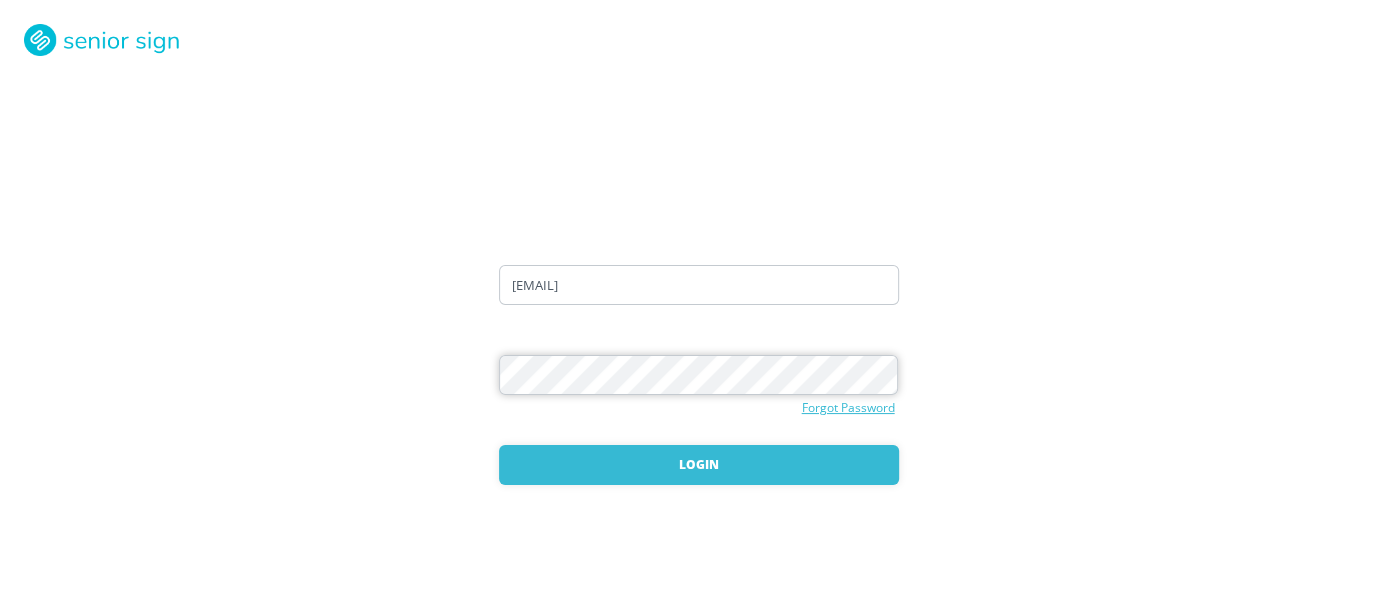 click on "LOGIN Welcome back! It's good to see you again. rgavcpa@cox.net Email Address Password Forgot Password Login" at bounding box center (698, 308) 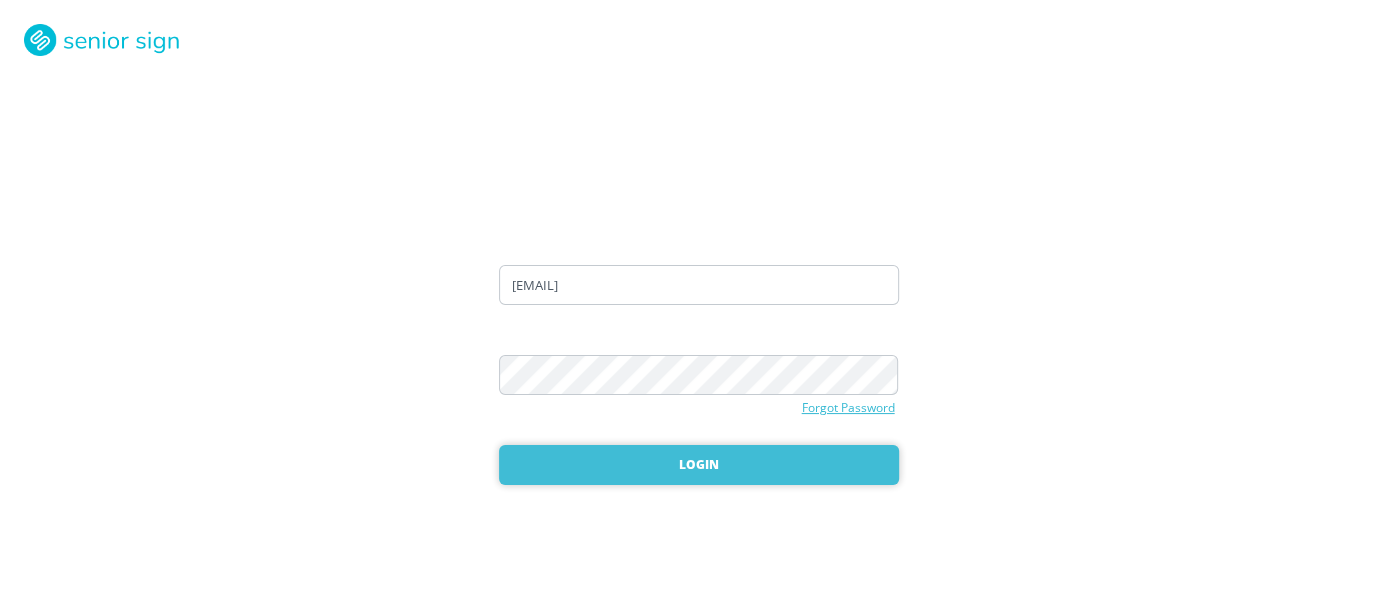 click on "Login" at bounding box center (699, 465) 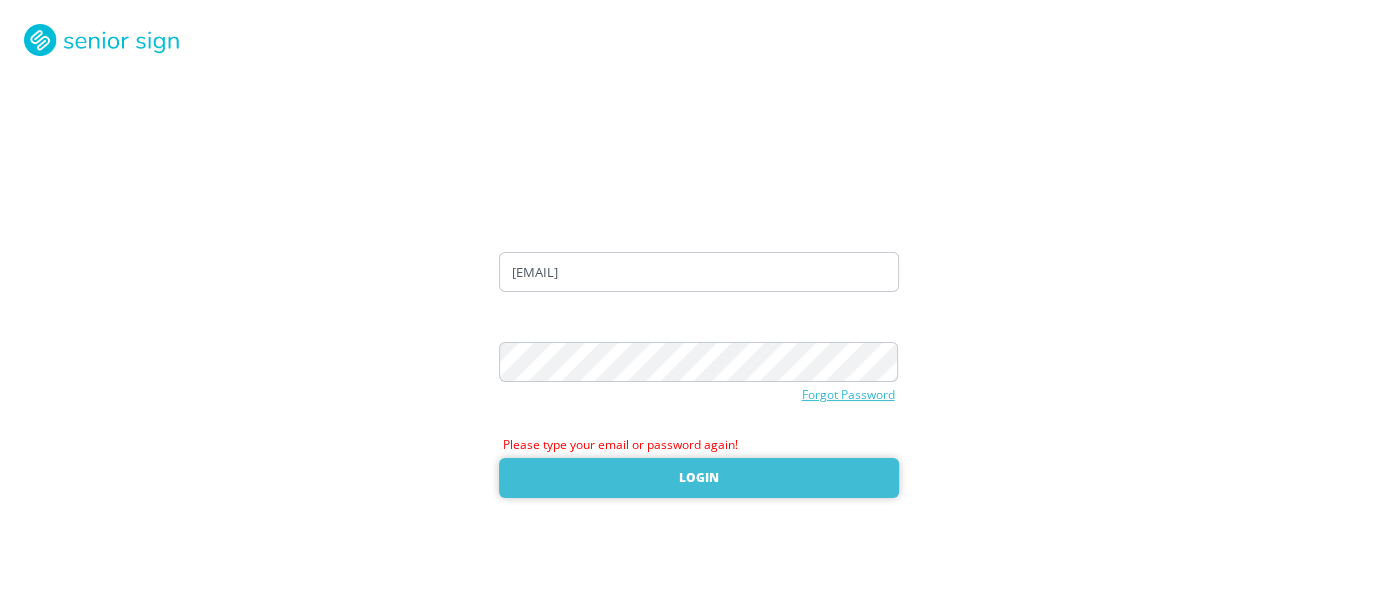 click on "Login" at bounding box center (699, 478) 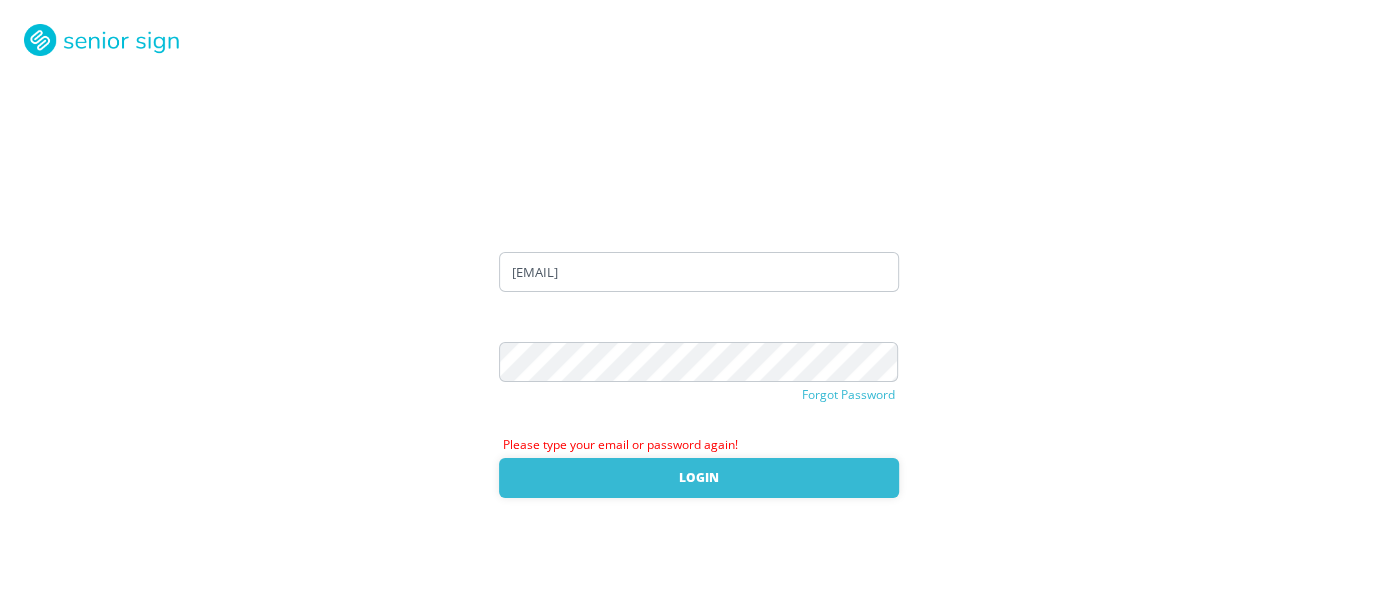click on "Forgot Password" at bounding box center [848, 395] 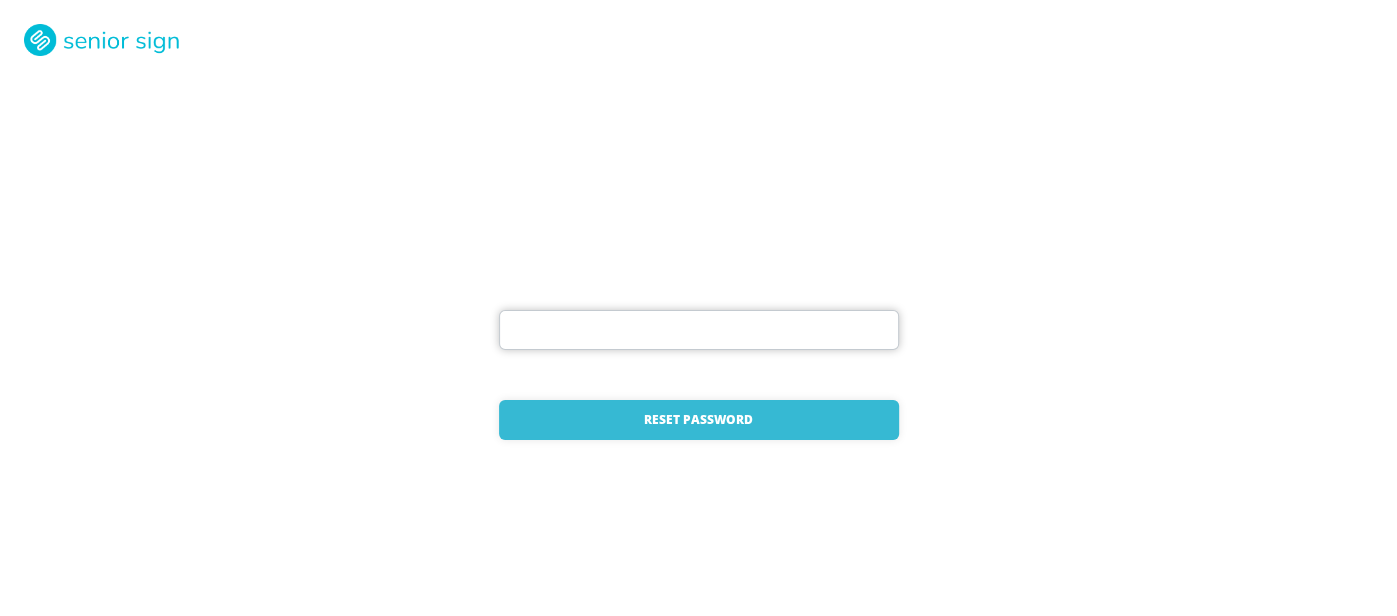 click at bounding box center (699, 330) 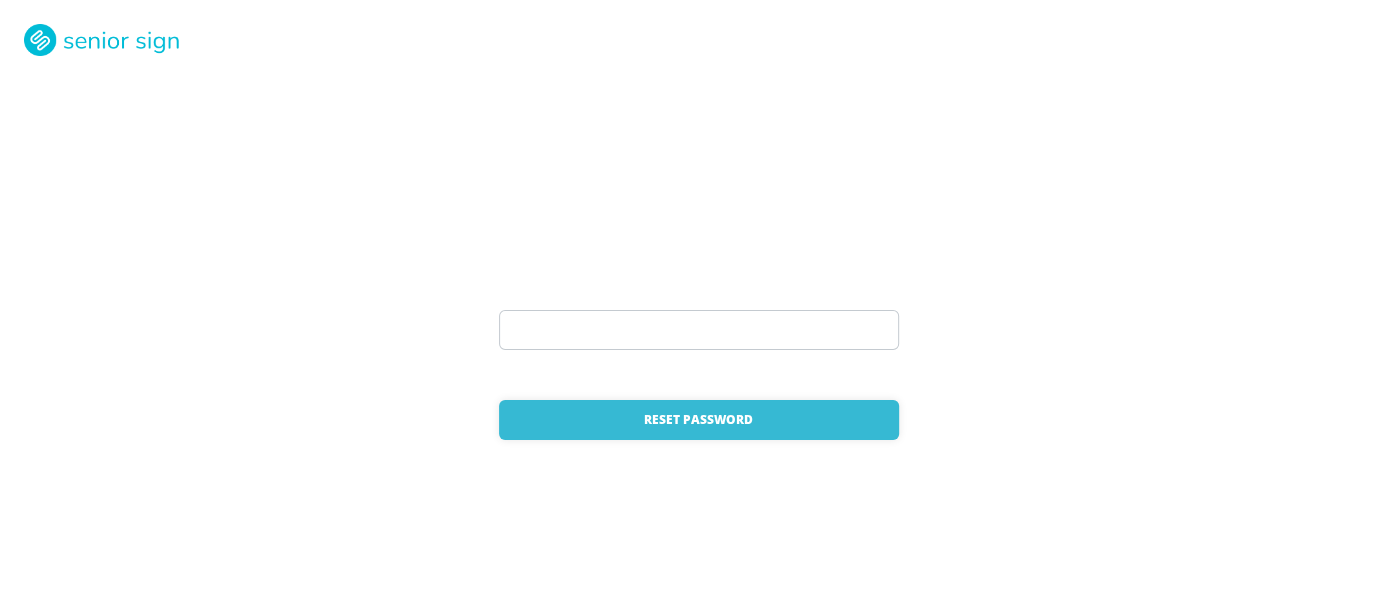 drag, startPoint x: 413, startPoint y: 266, endPoint x: 423, endPoint y: 260, distance: 11.661903 